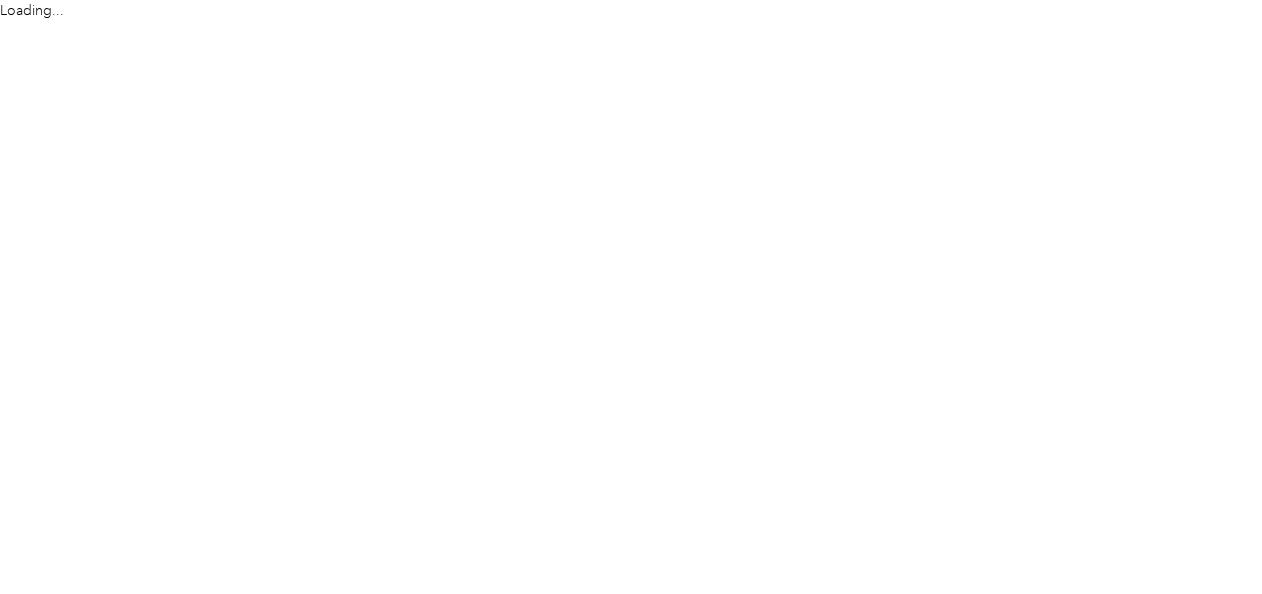 scroll, scrollTop: 0, scrollLeft: 0, axis: both 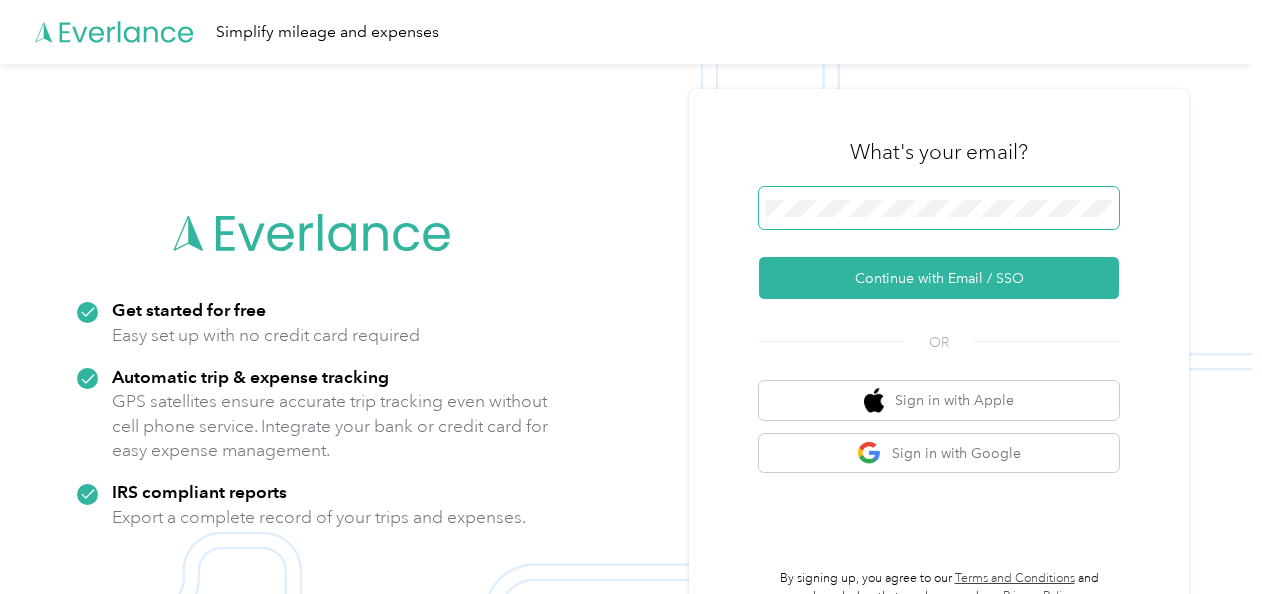 click at bounding box center (939, 208) 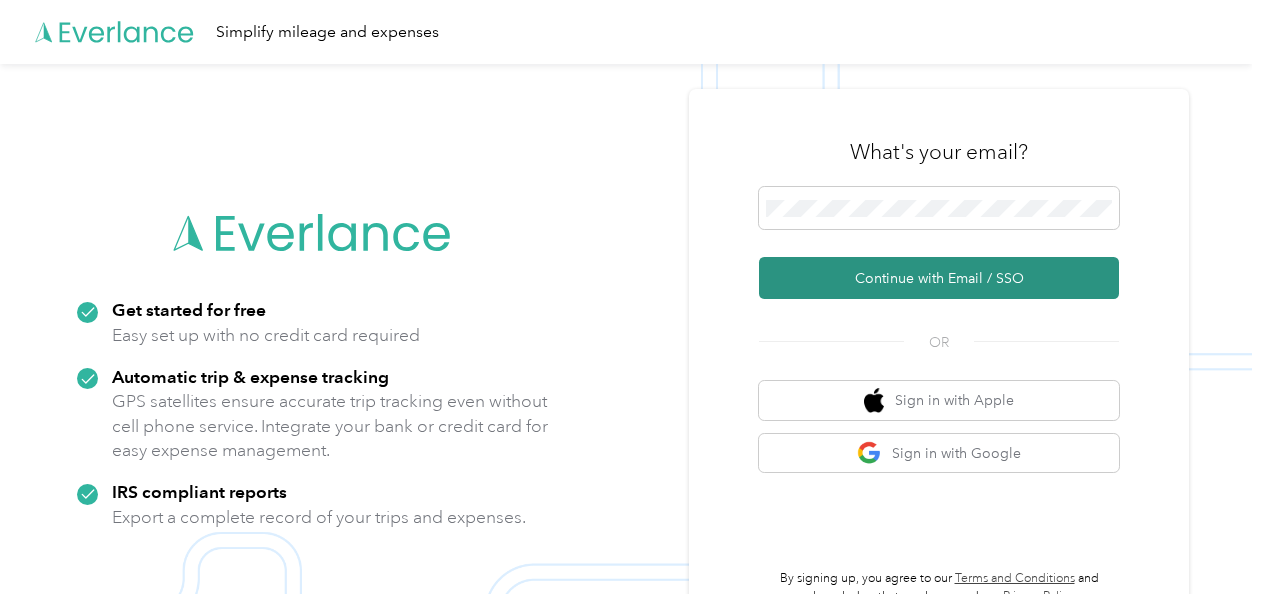 click on "Continue with Email / SSO" at bounding box center [939, 278] 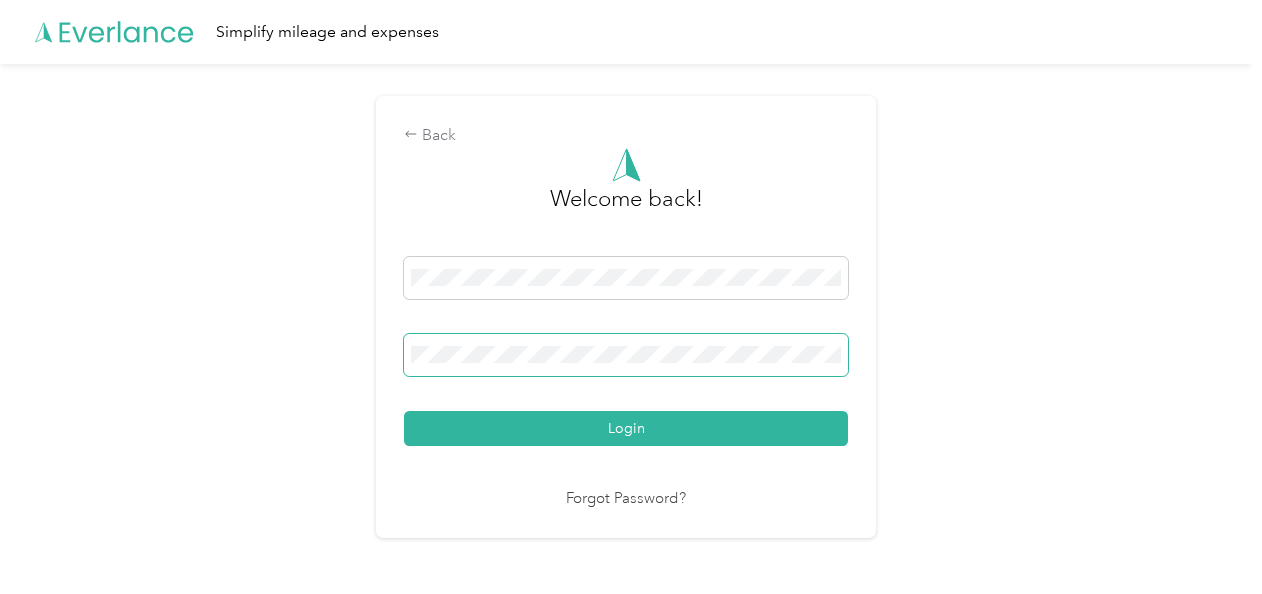 click on "Login" at bounding box center (626, 428) 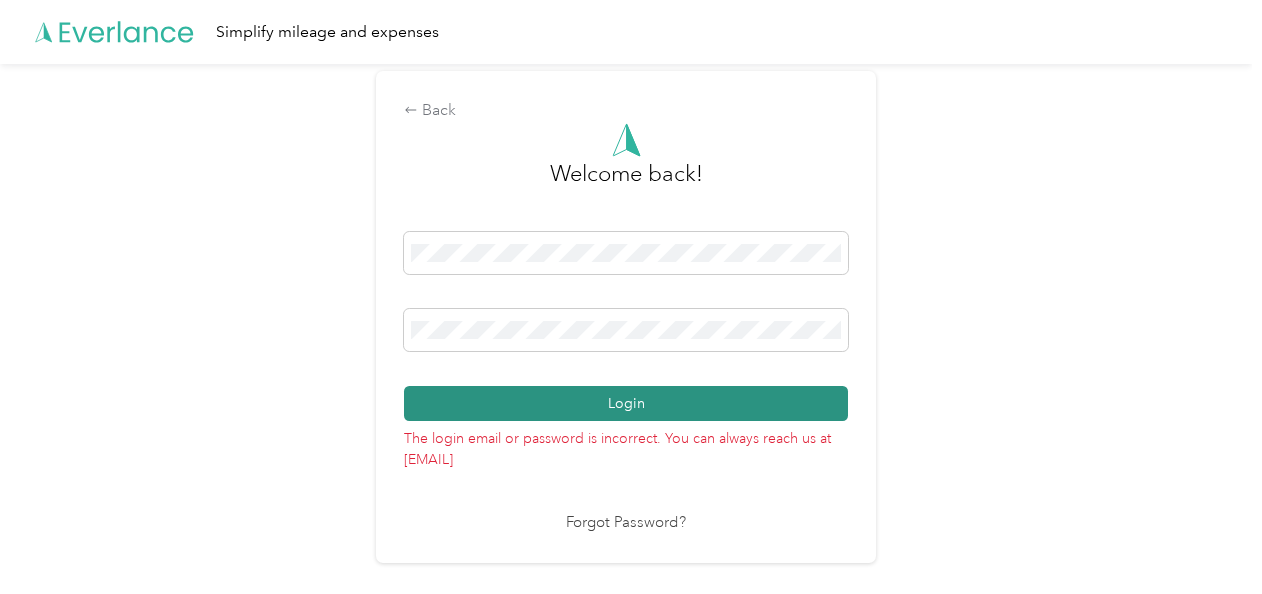 click on "Login" at bounding box center [626, 403] 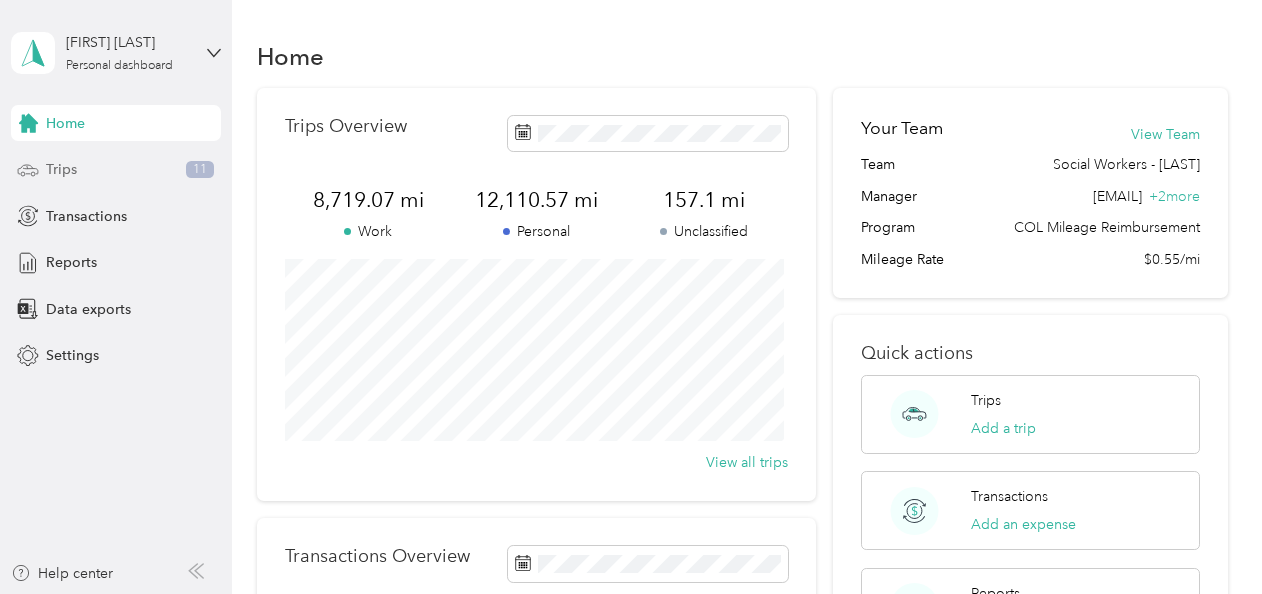 click on "Trips" at bounding box center (61, 169) 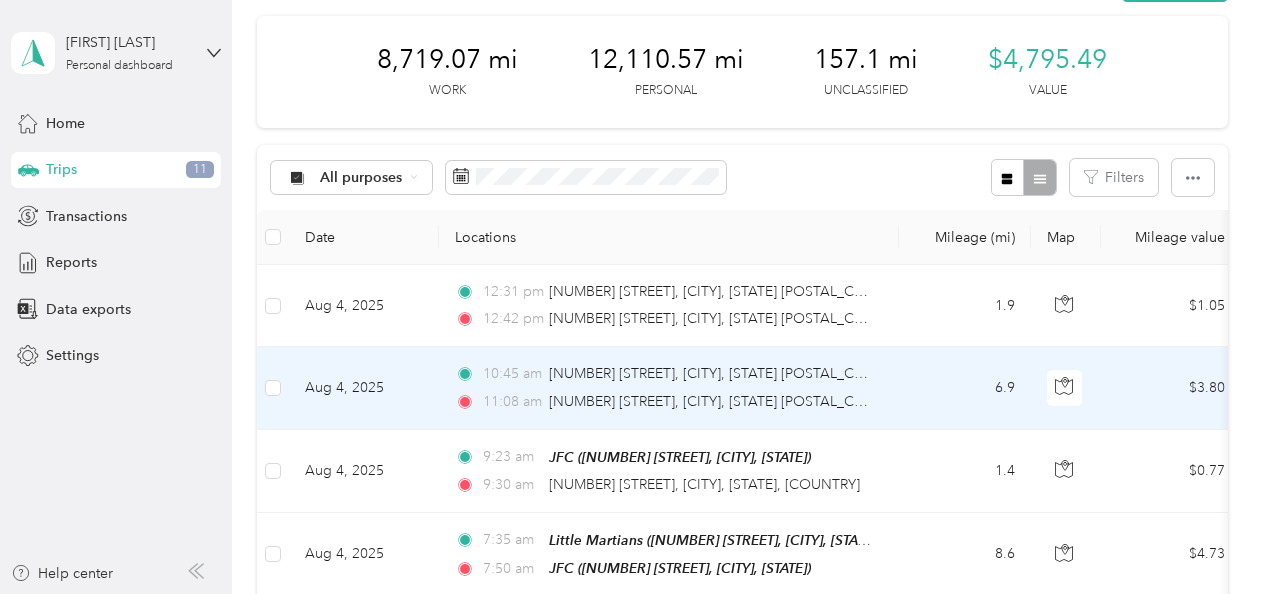 scroll, scrollTop: 0, scrollLeft: 0, axis: both 